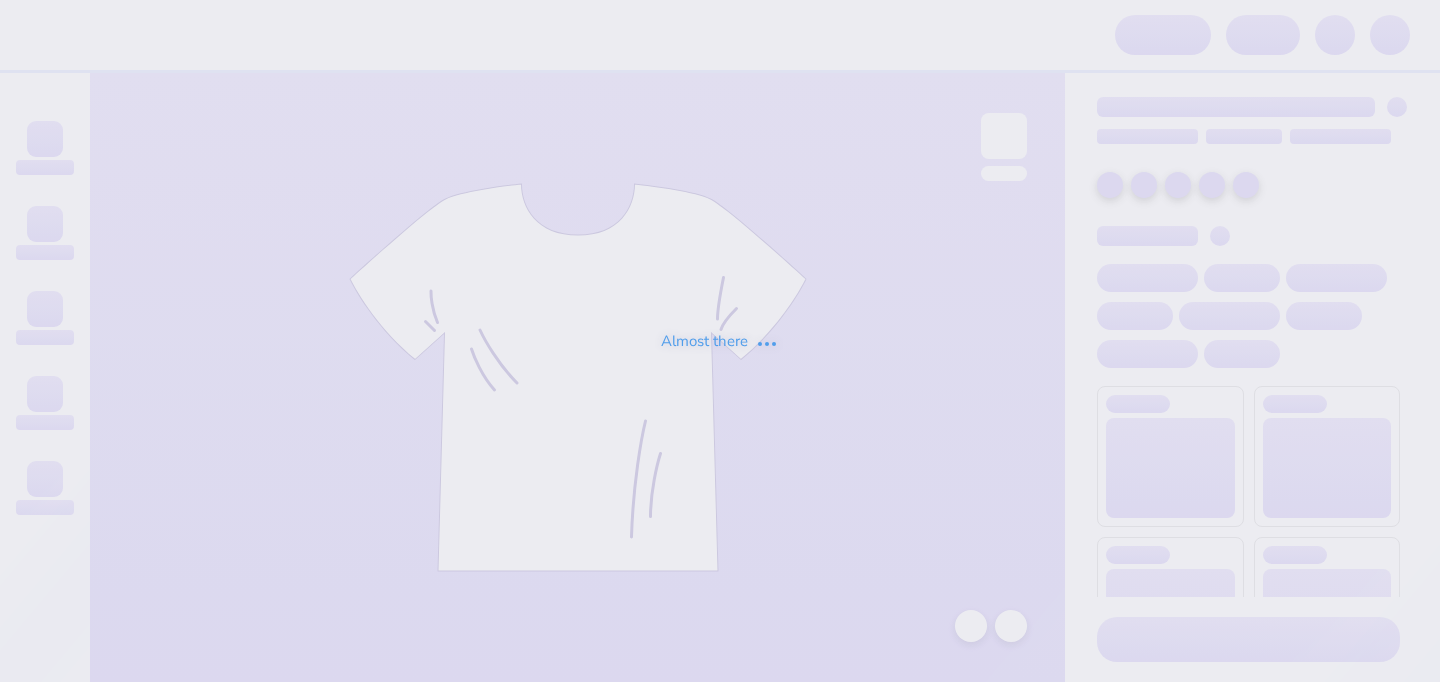 scroll, scrollTop: 0, scrollLeft: 0, axis: both 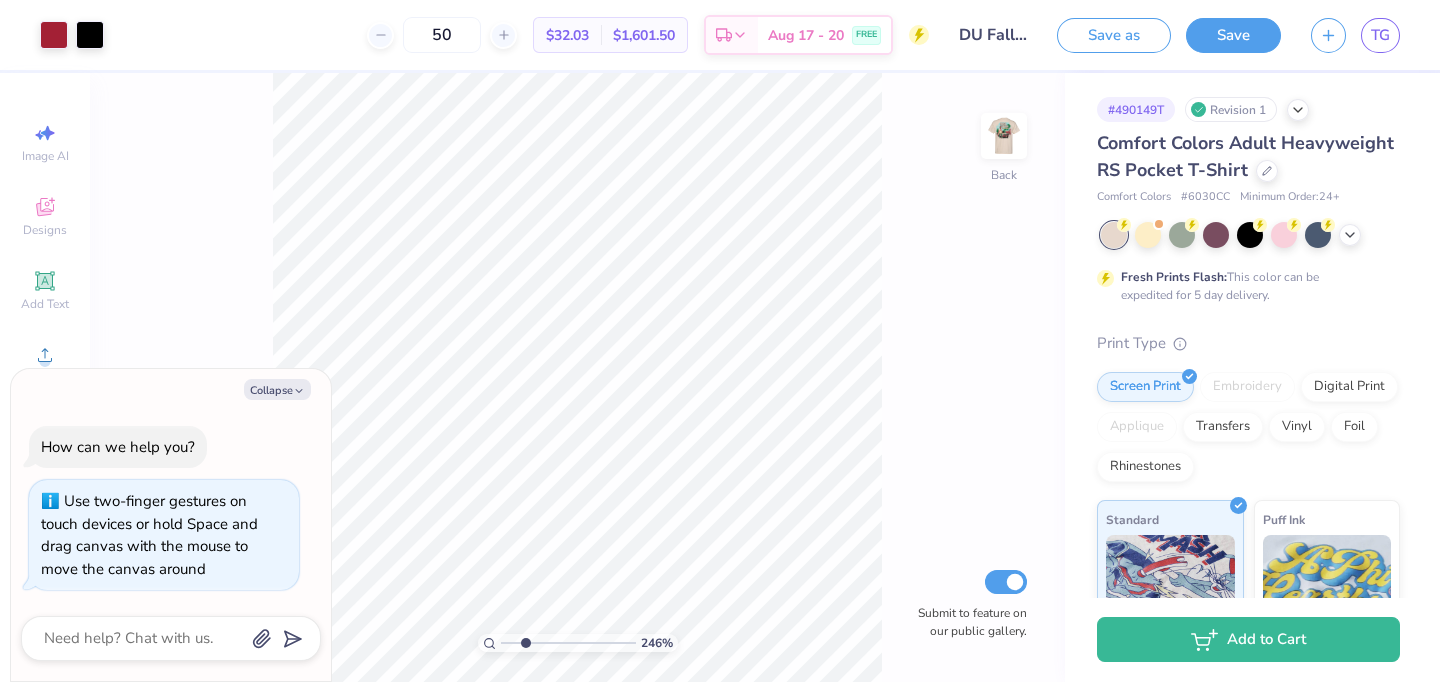 drag, startPoint x: 505, startPoint y: 644, endPoint x: 525, endPoint y: 643, distance: 20.024984 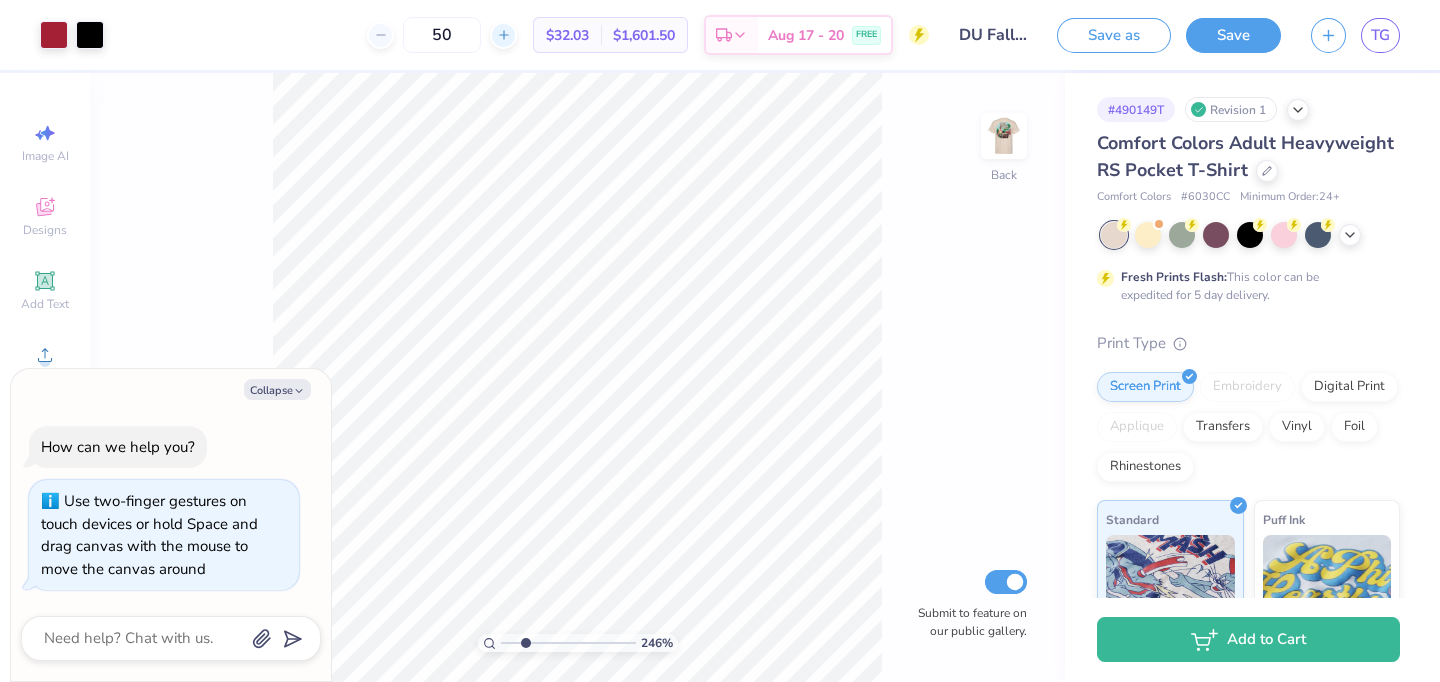 click at bounding box center (503, 35) 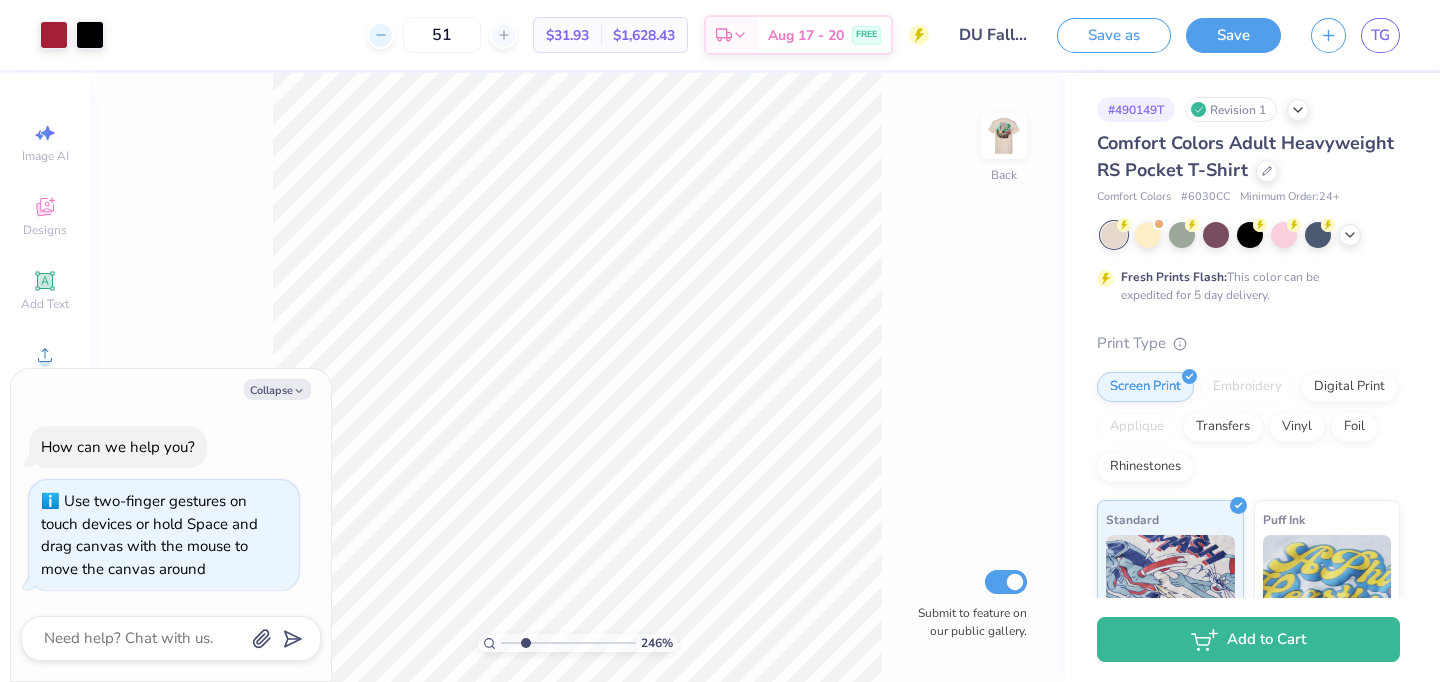 click 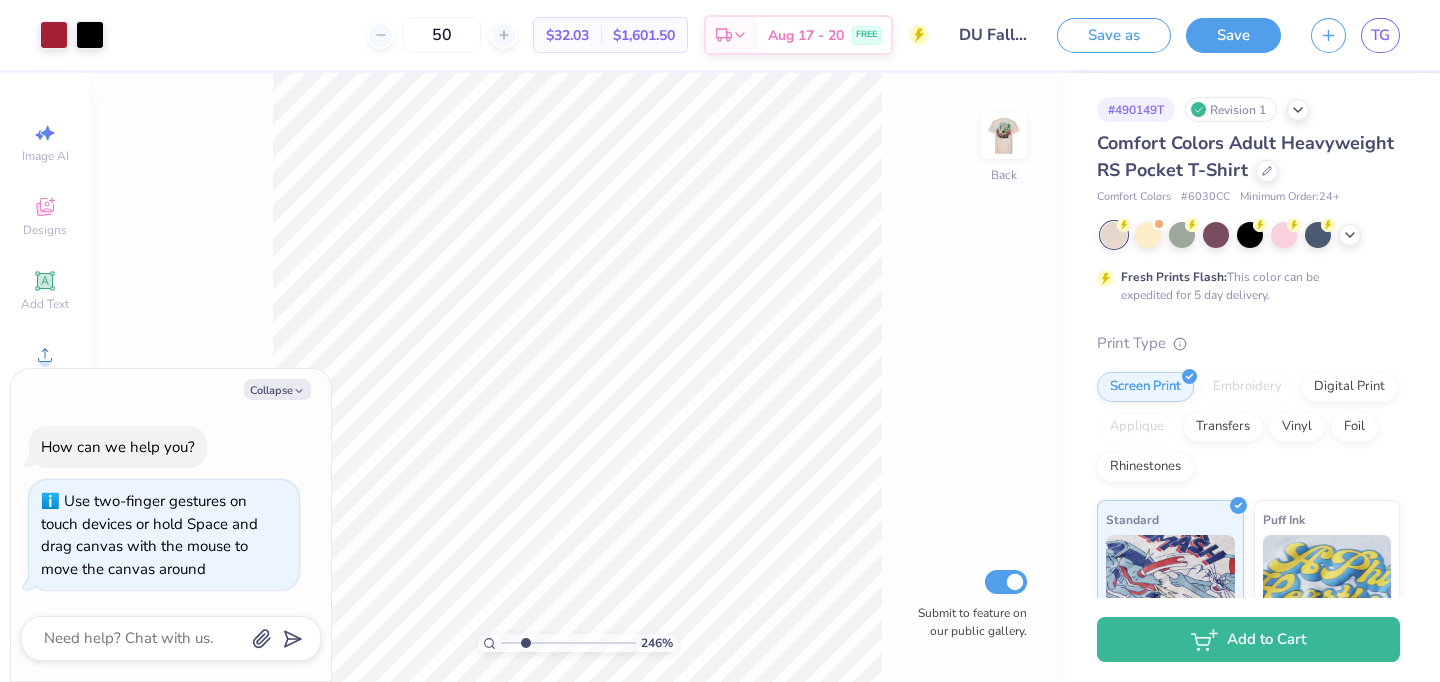 click on "246  % Back Submit to feature on our public gallery." at bounding box center (577, 377) 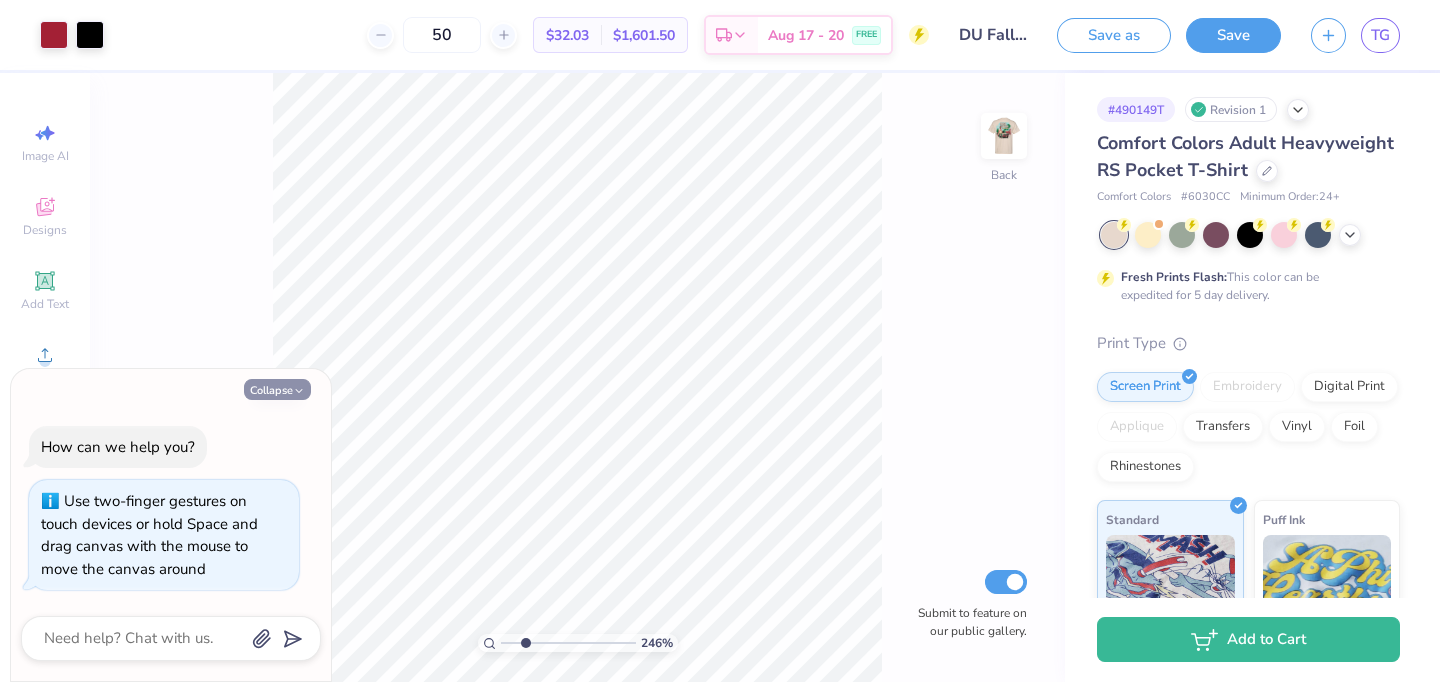 click on "Collapse" at bounding box center (277, 389) 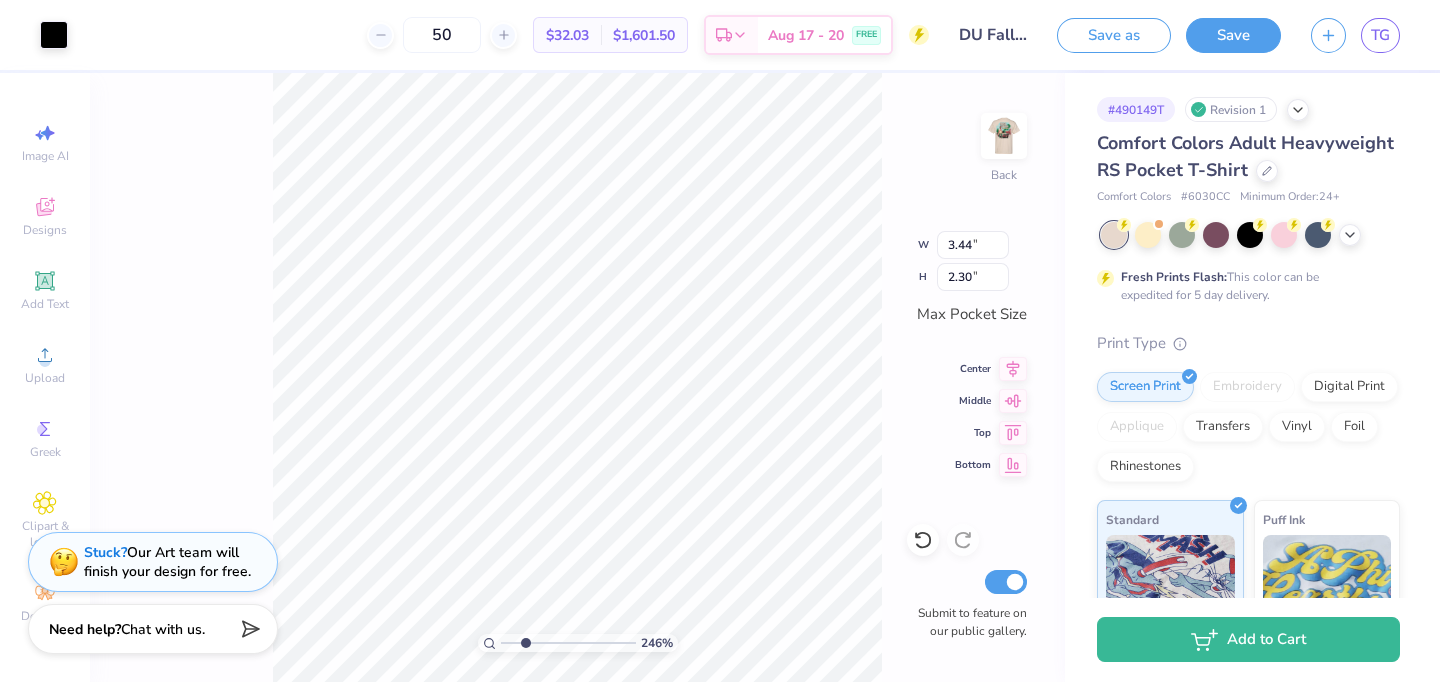 type on "2.65" 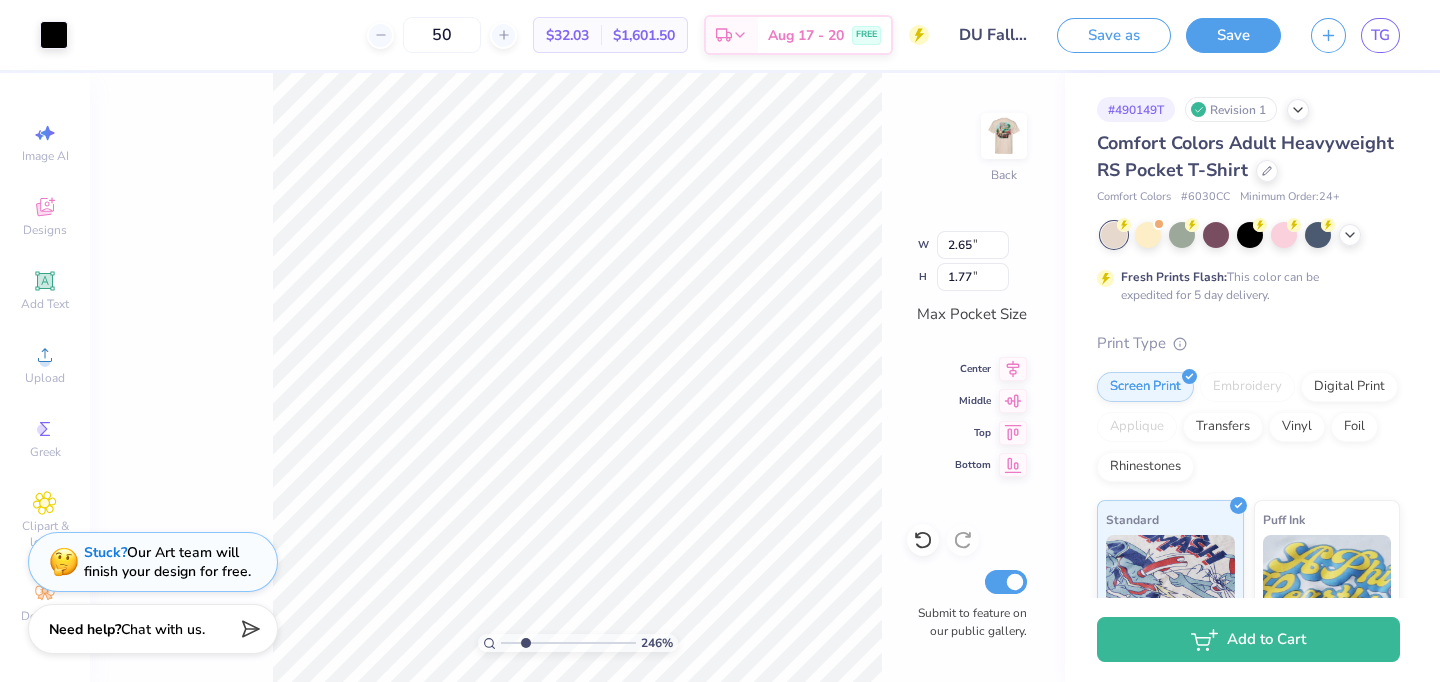type on "0.21" 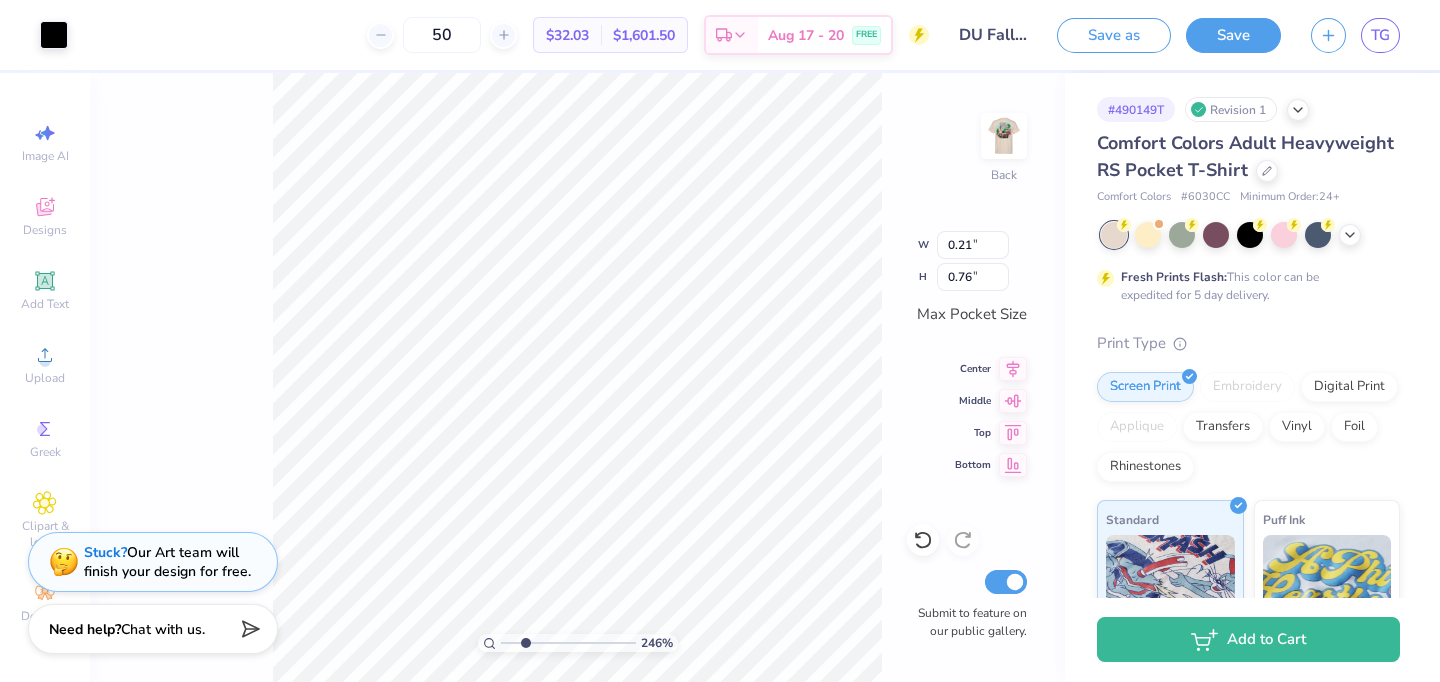 type on "0.11" 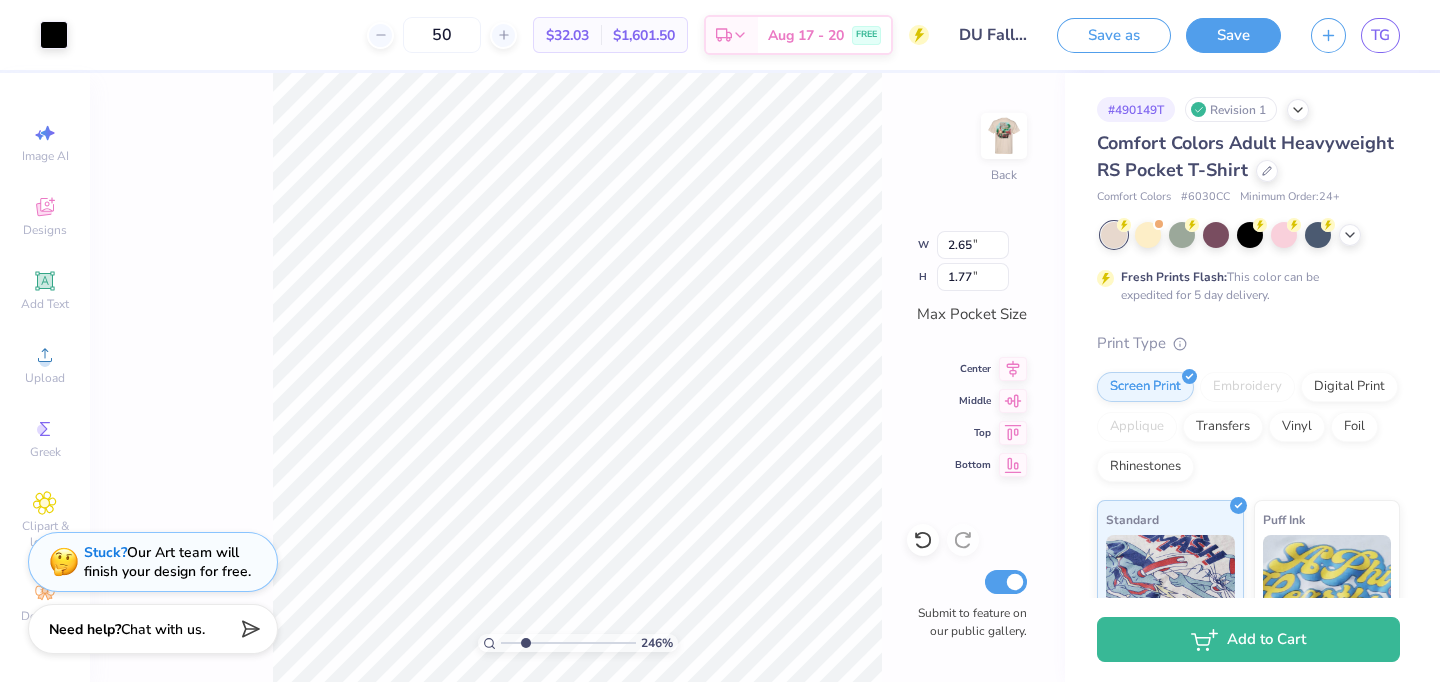 type on "0.11" 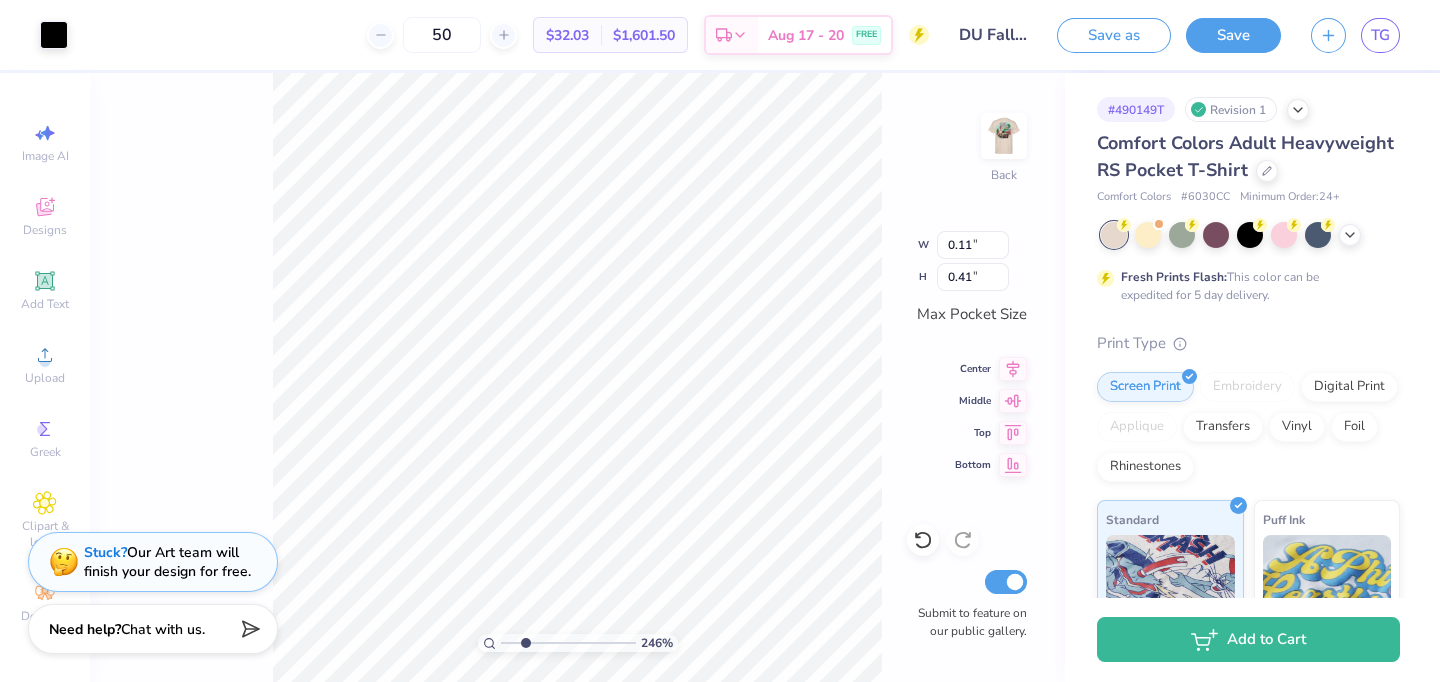 type on "0.14" 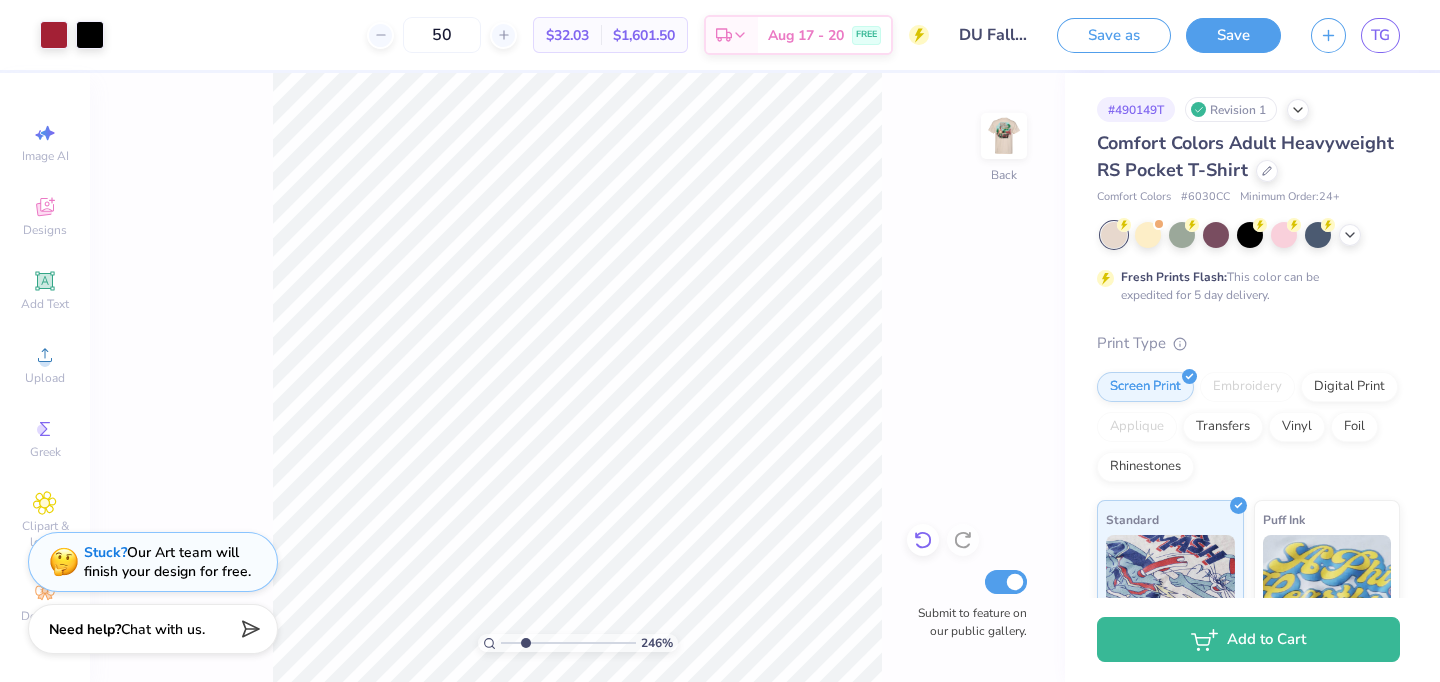 click 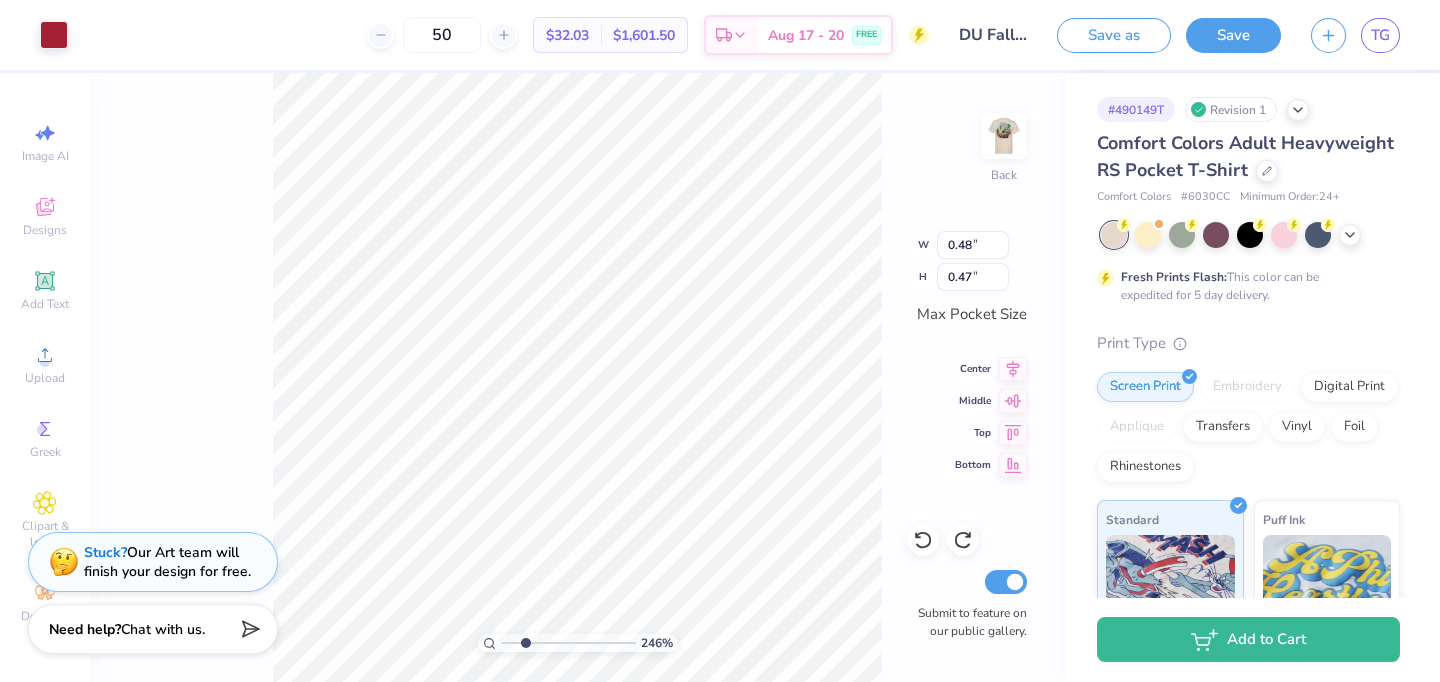 type on "0.22" 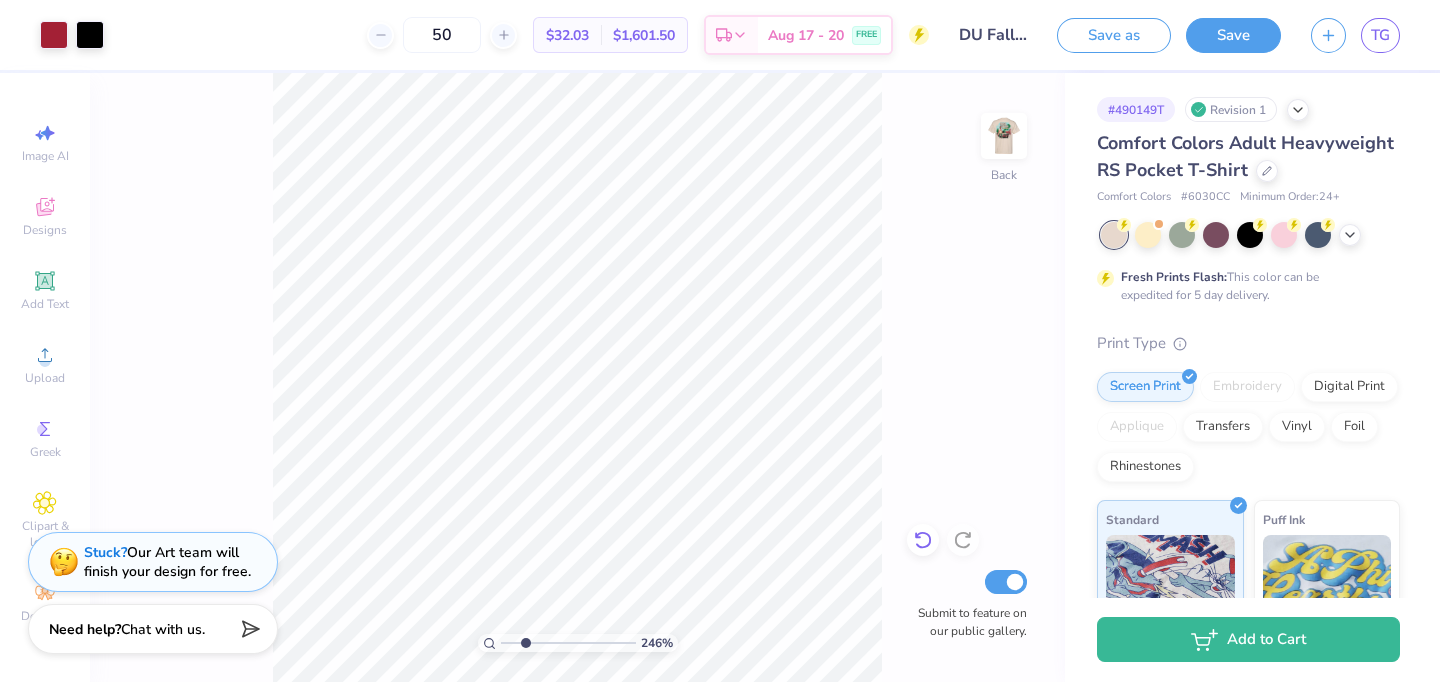 click 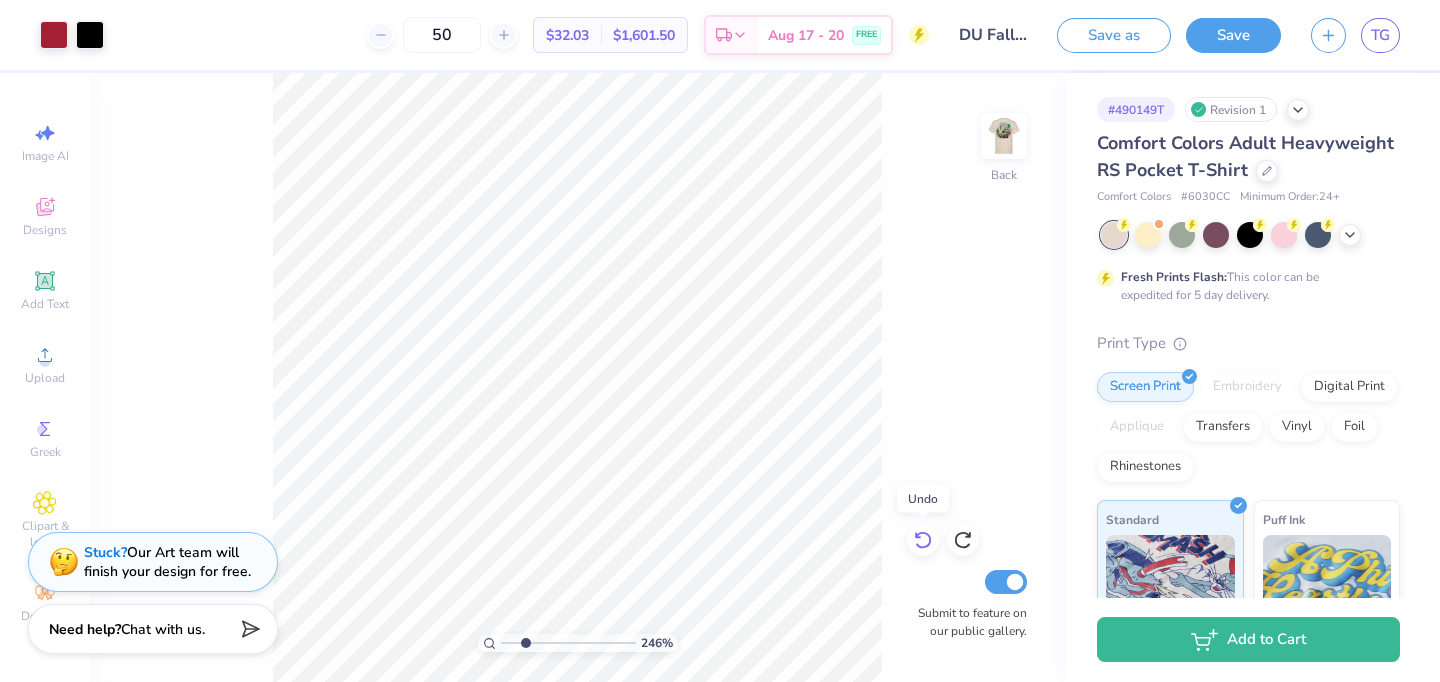 click 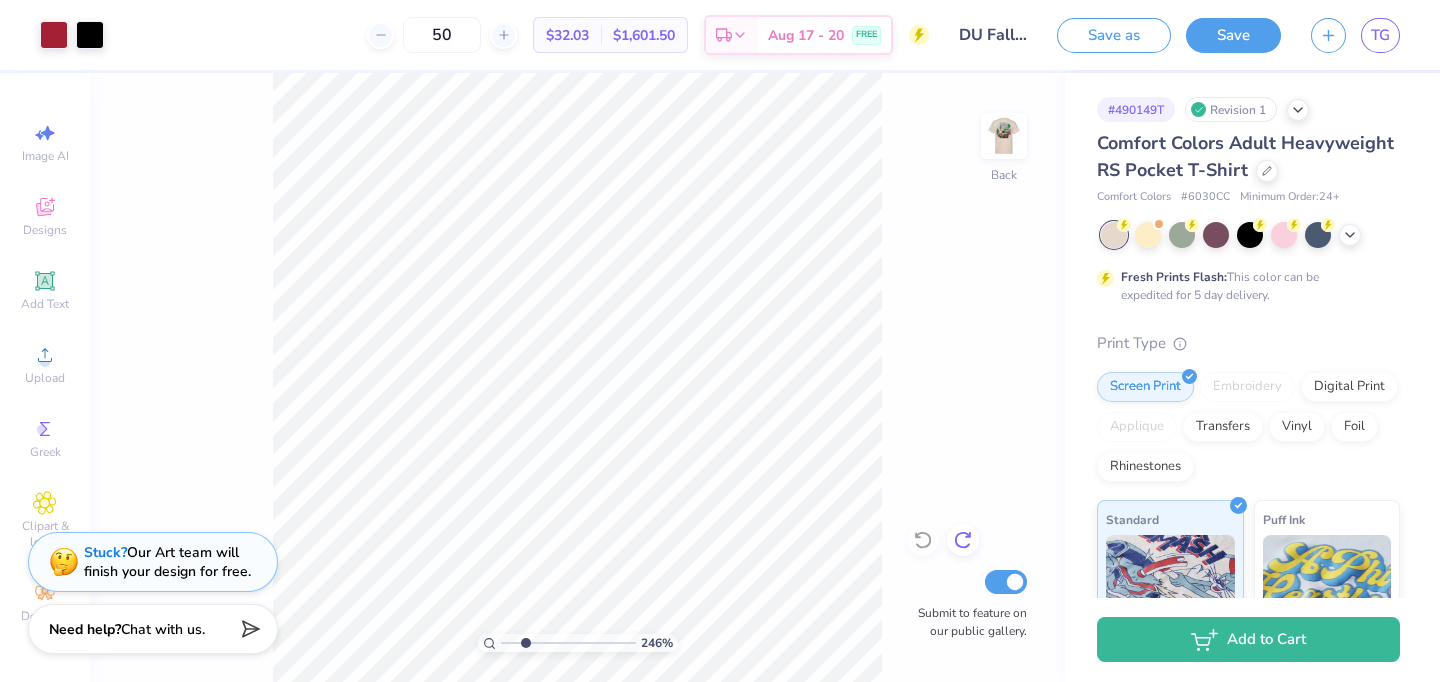 click 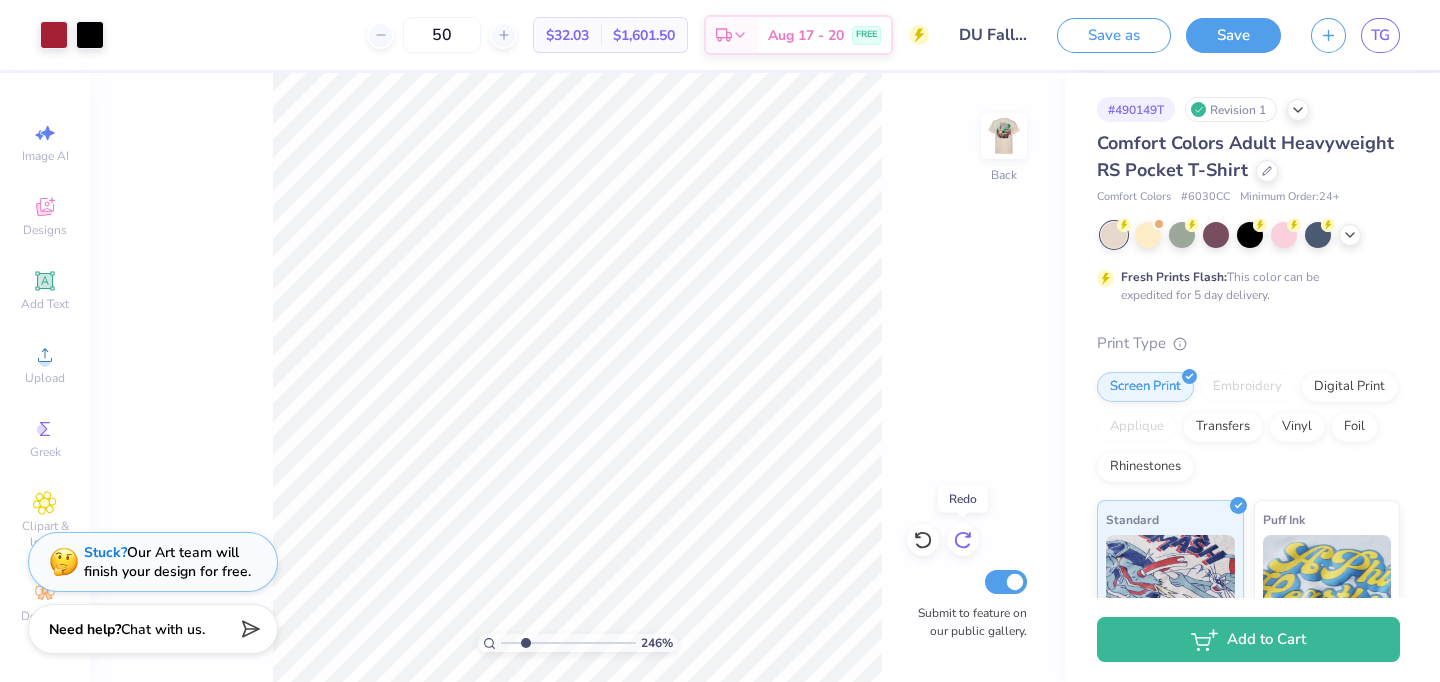 click 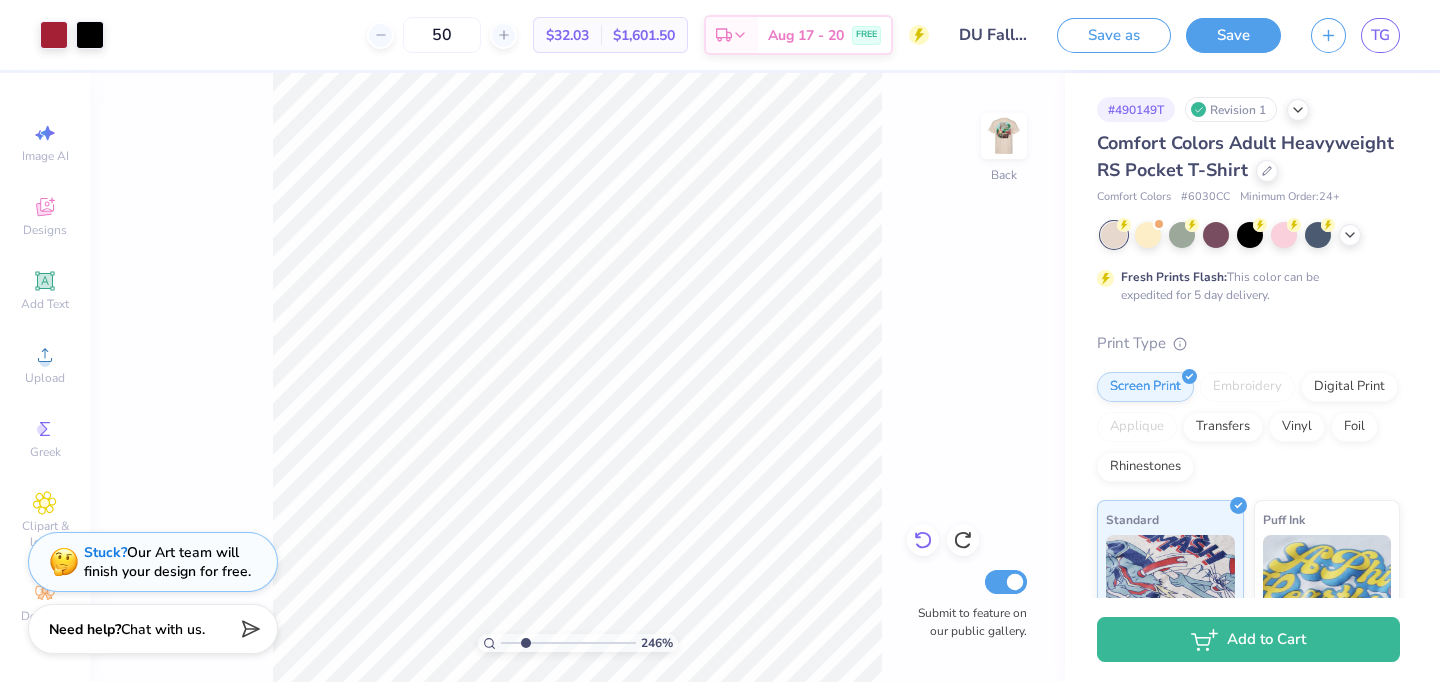 click at bounding box center (923, 540) 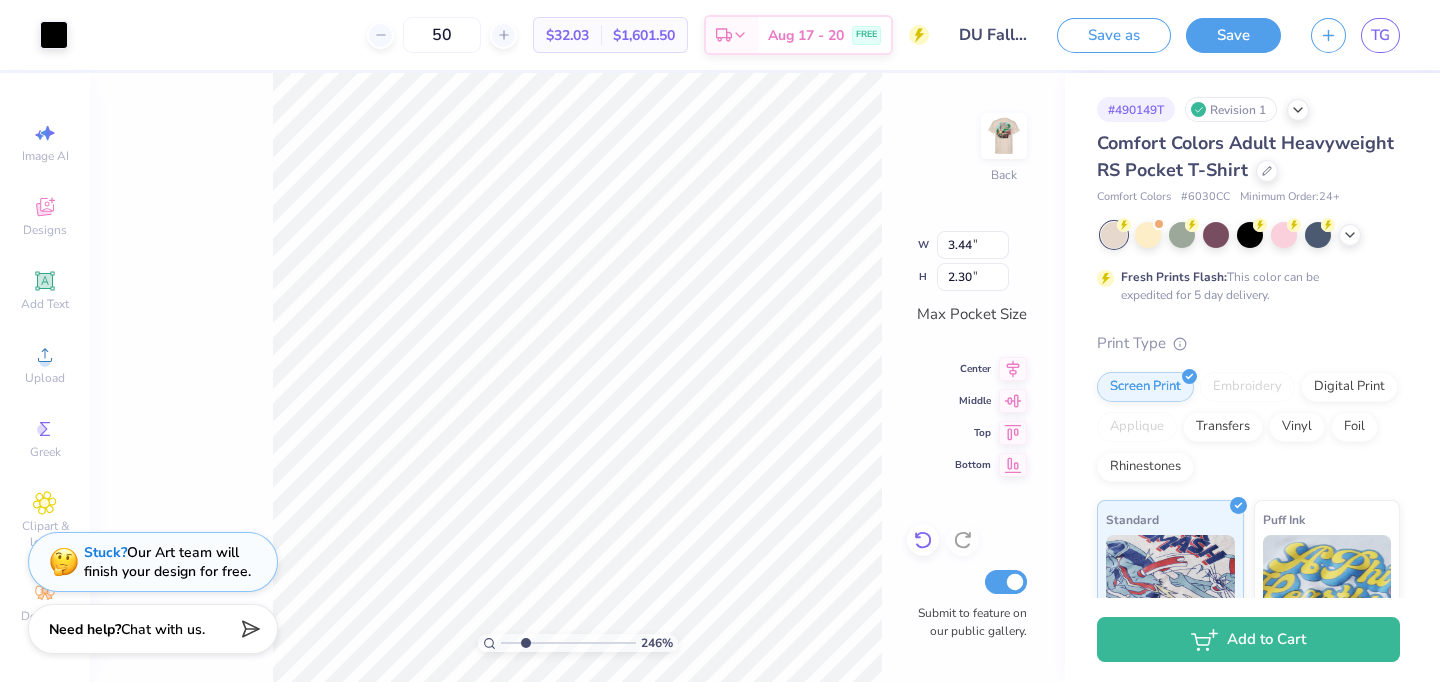 click at bounding box center [923, 540] 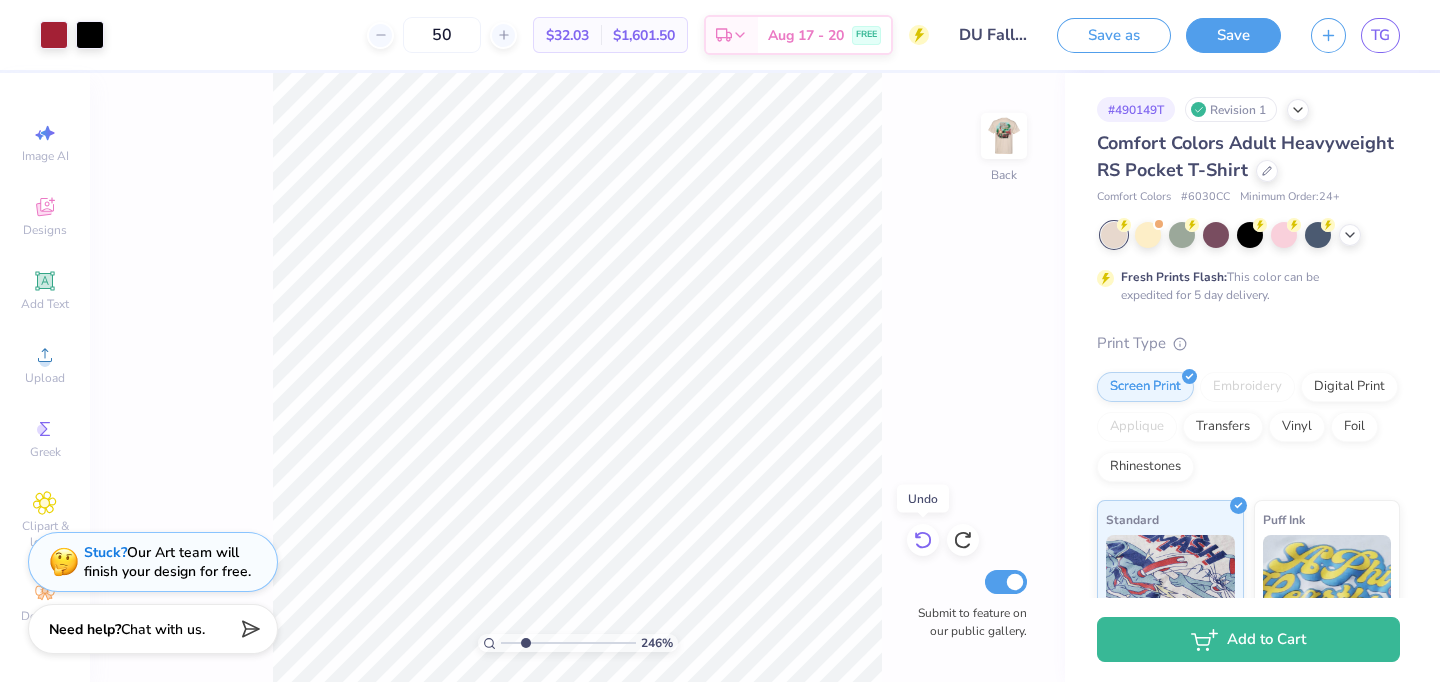 click 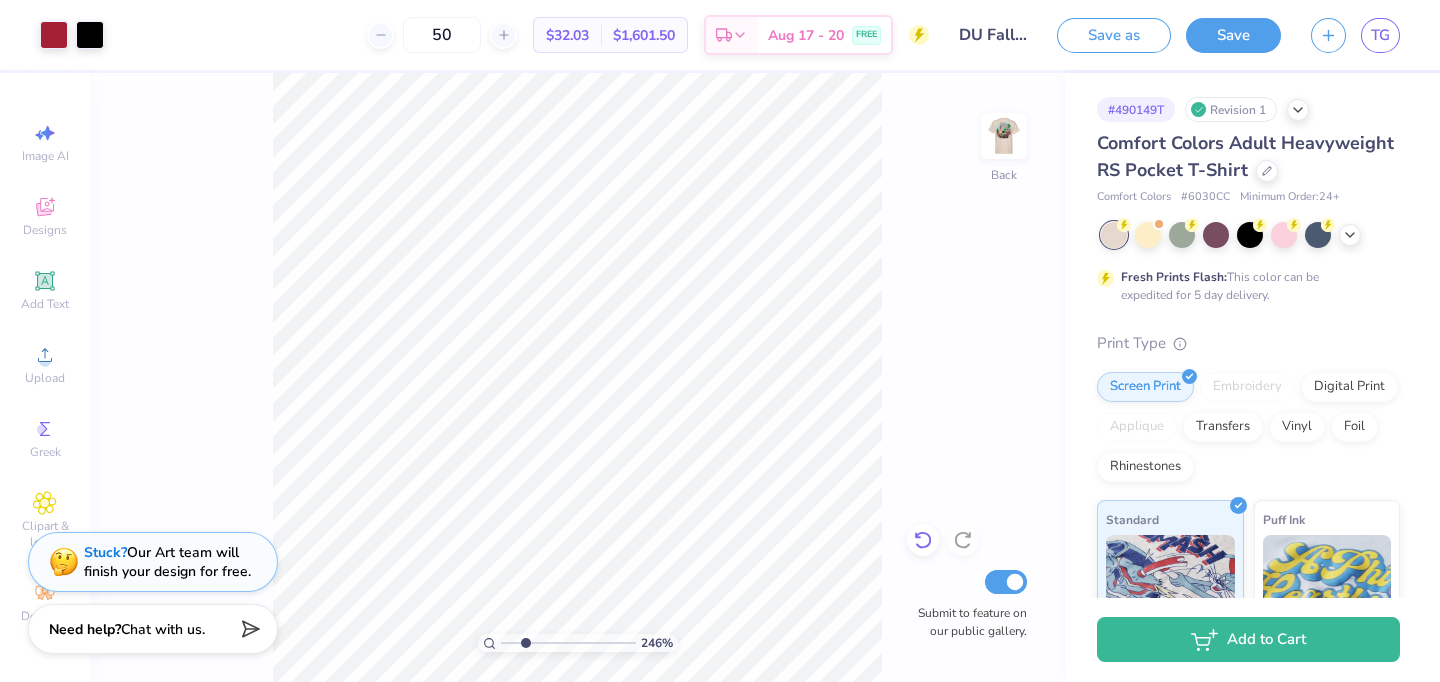 click 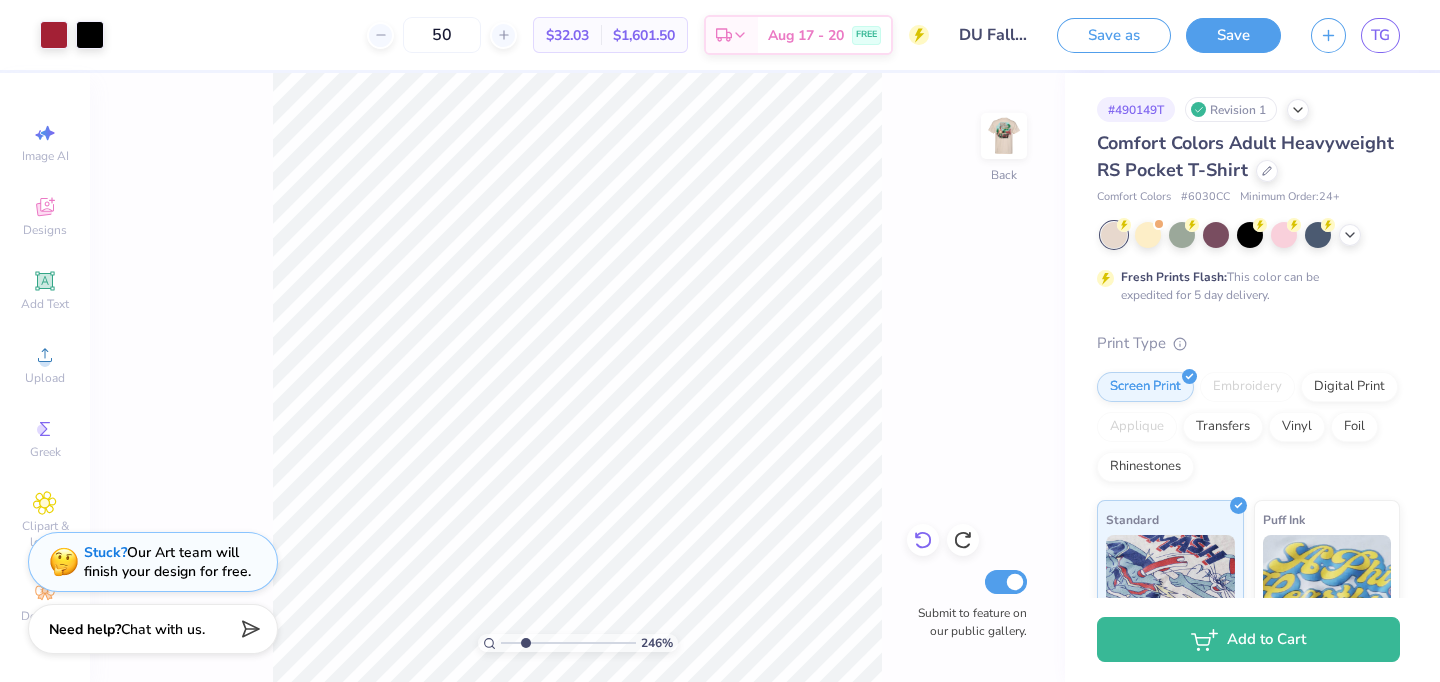 click 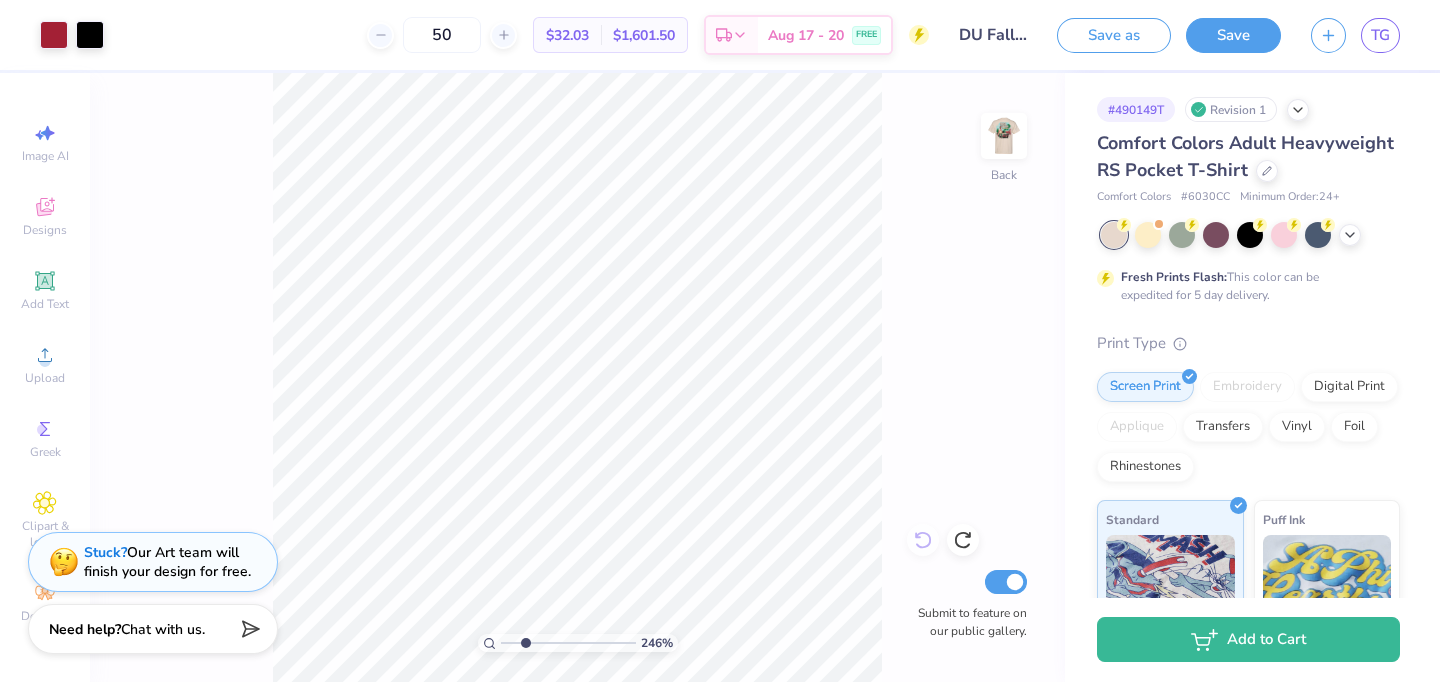 click on "246  % Back Submit to feature on our public gallery." at bounding box center (577, 377) 